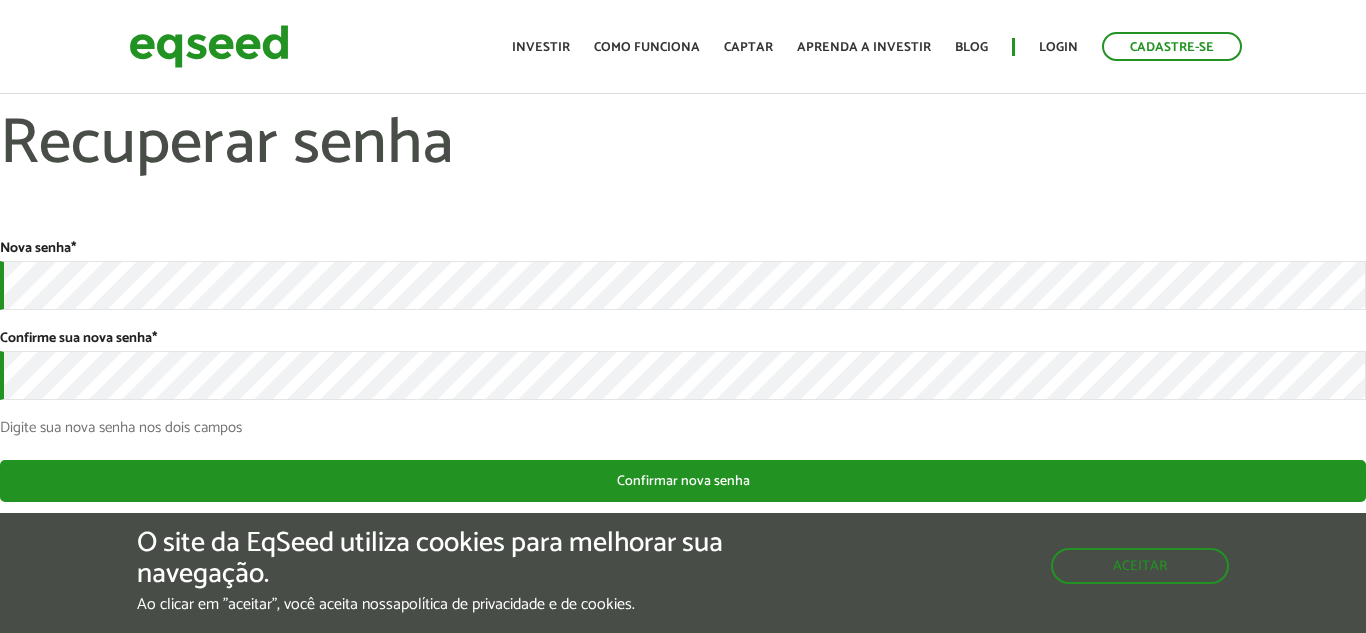 scroll, scrollTop: 0, scrollLeft: 0, axis: both 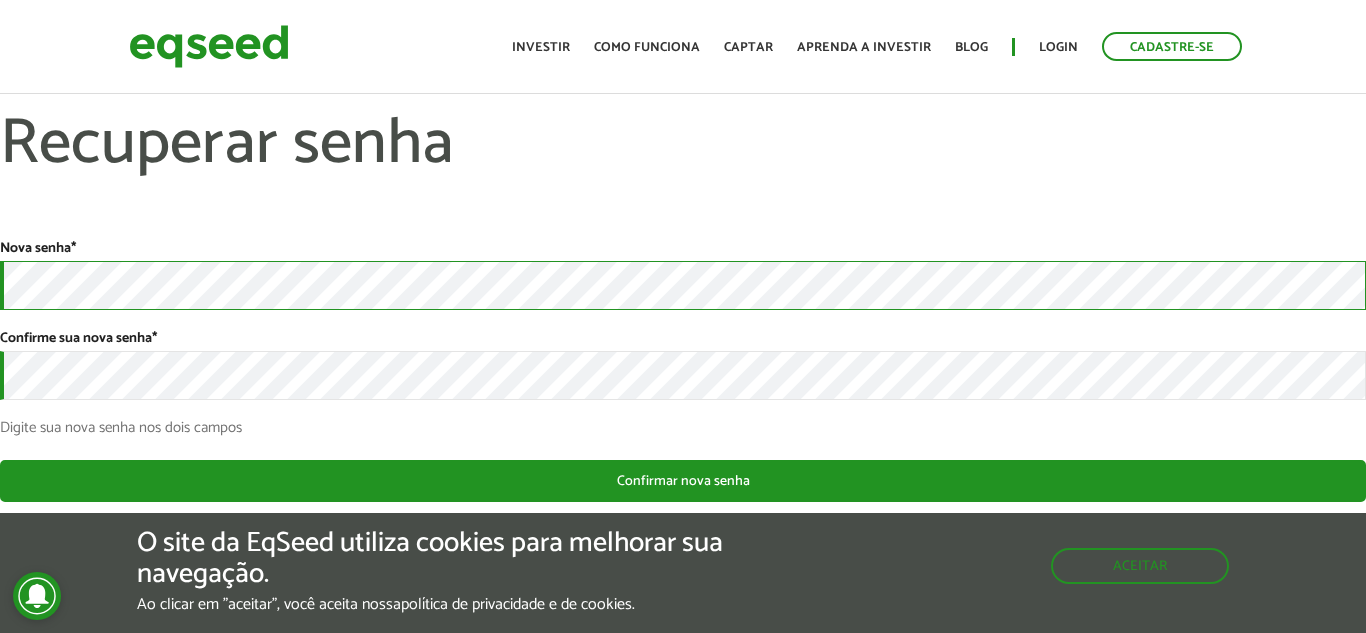 click on "Nova senha  *
Confirme sua nova senha  *
Digite sua nova senha nos dois campos" at bounding box center (683, 337) 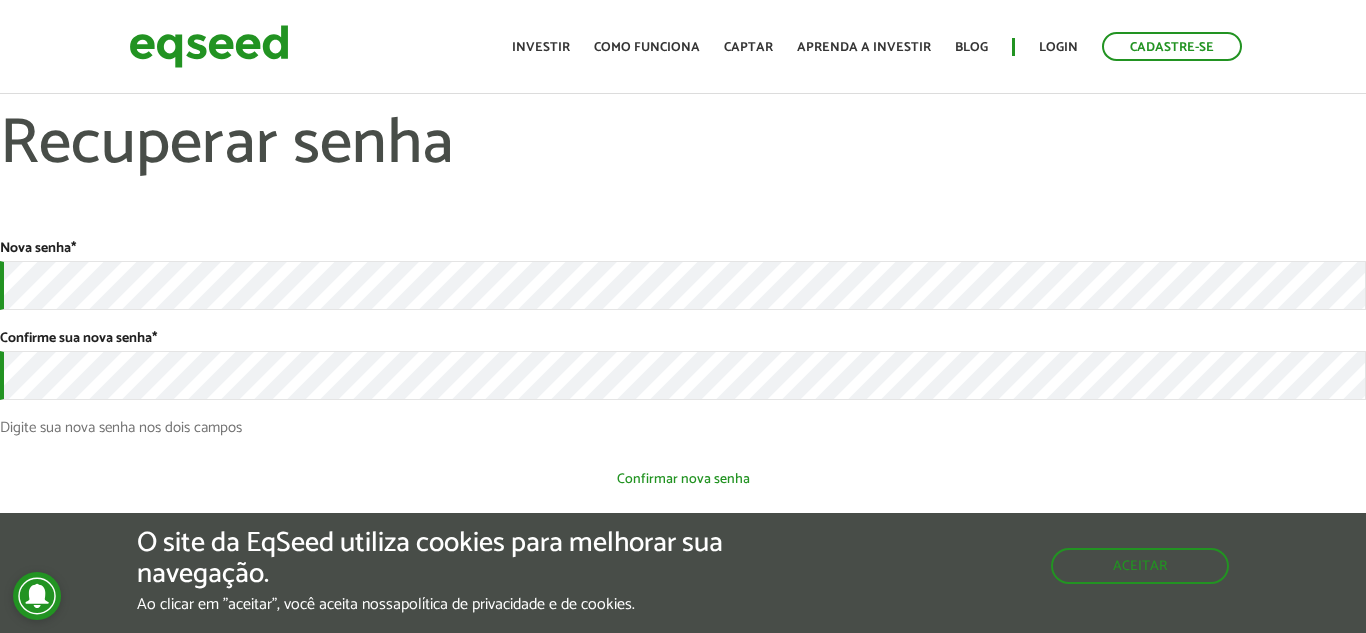 click on "Confirmar nova senha" at bounding box center [683, 479] 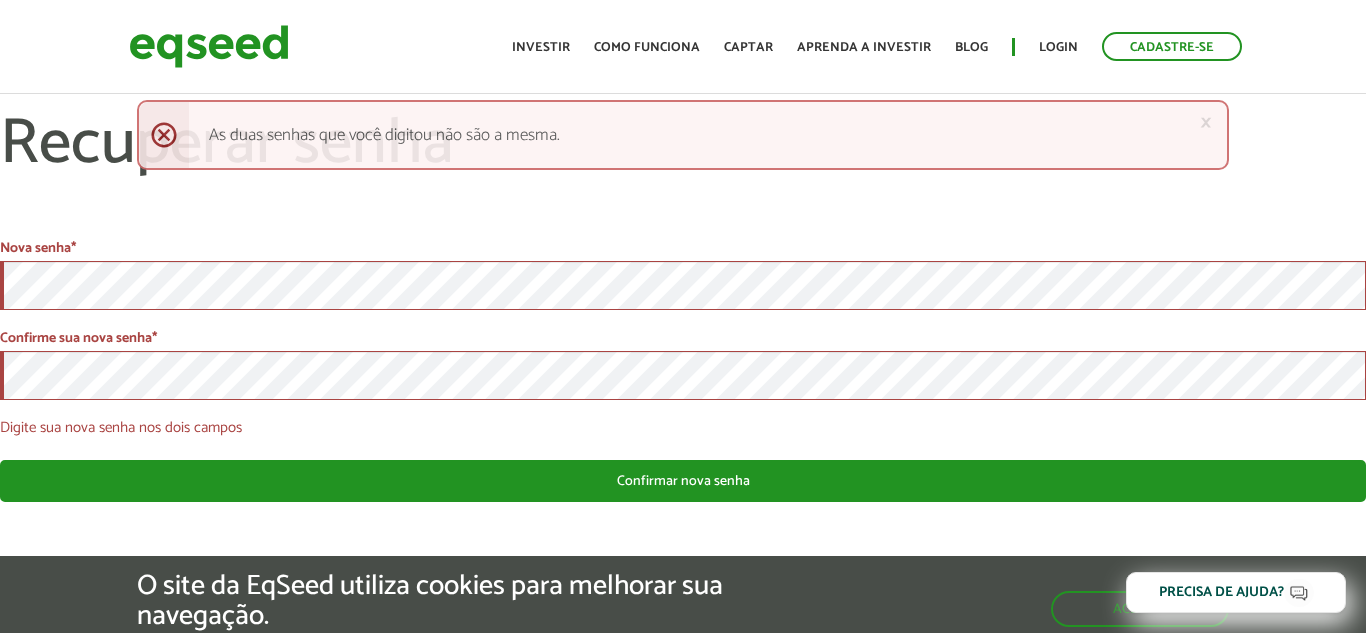 scroll, scrollTop: 0, scrollLeft: 0, axis: both 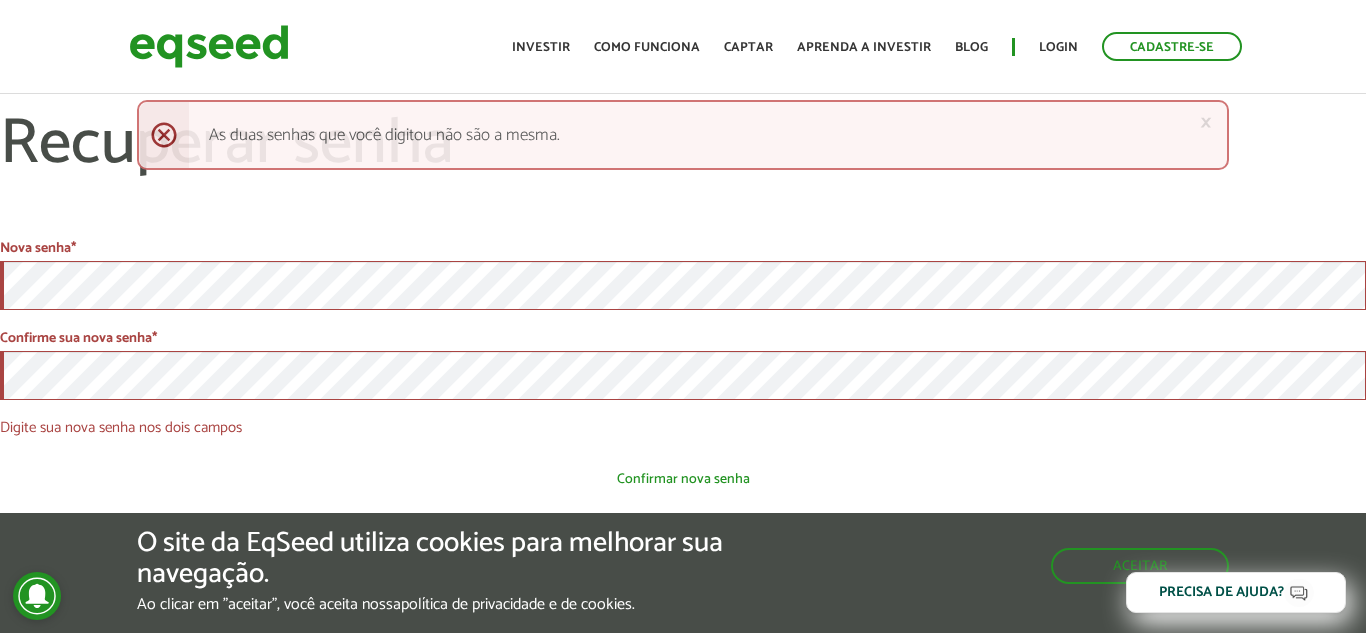 click on "Confirmar nova senha" at bounding box center [683, 479] 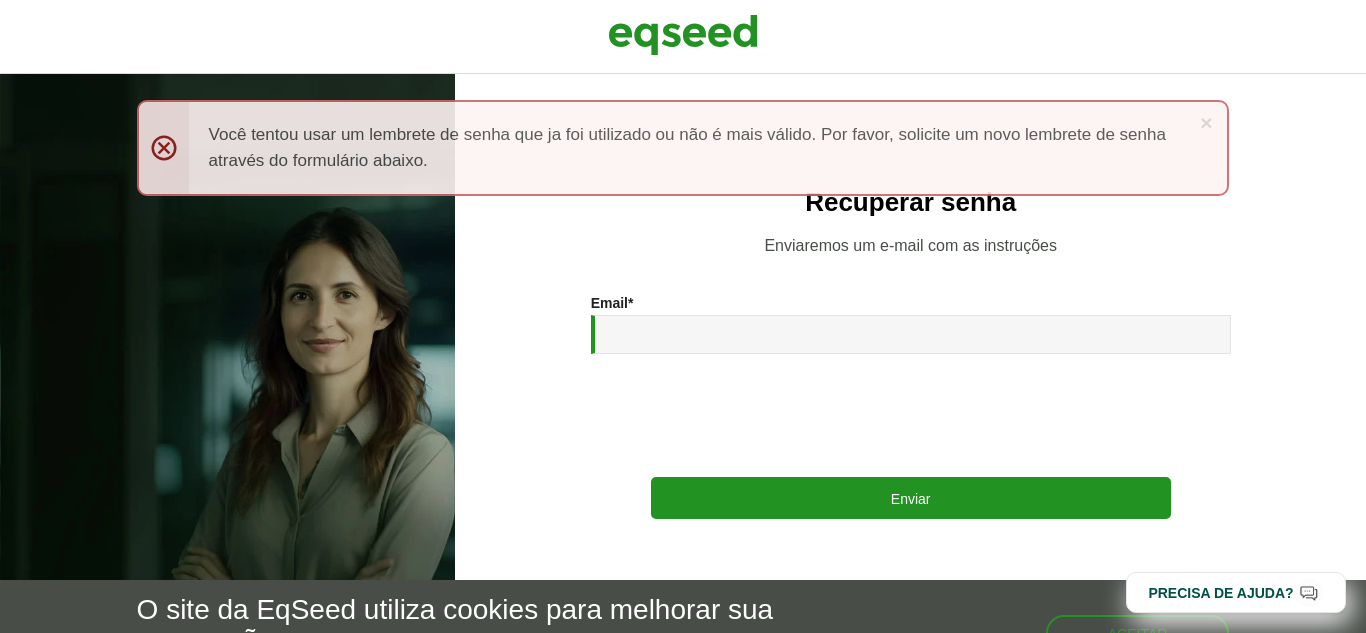 scroll, scrollTop: 0, scrollLeft: 0, axis: both 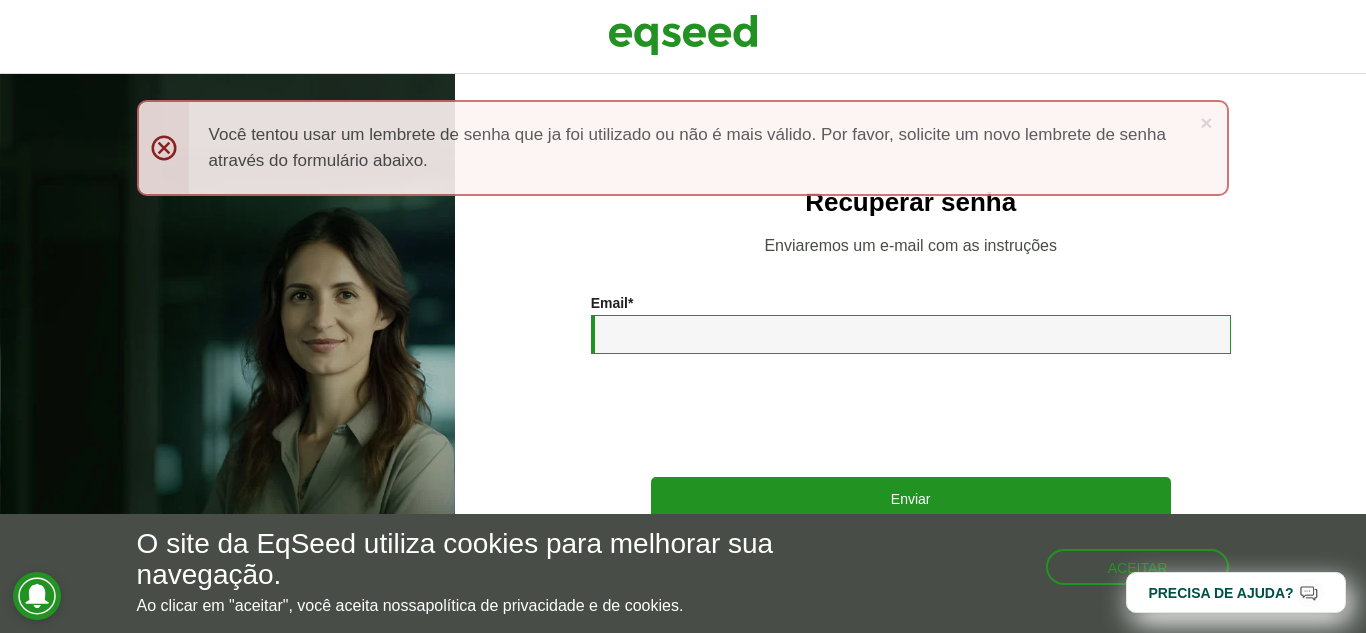 click on "Email  *" at bounding box center [911, 334] 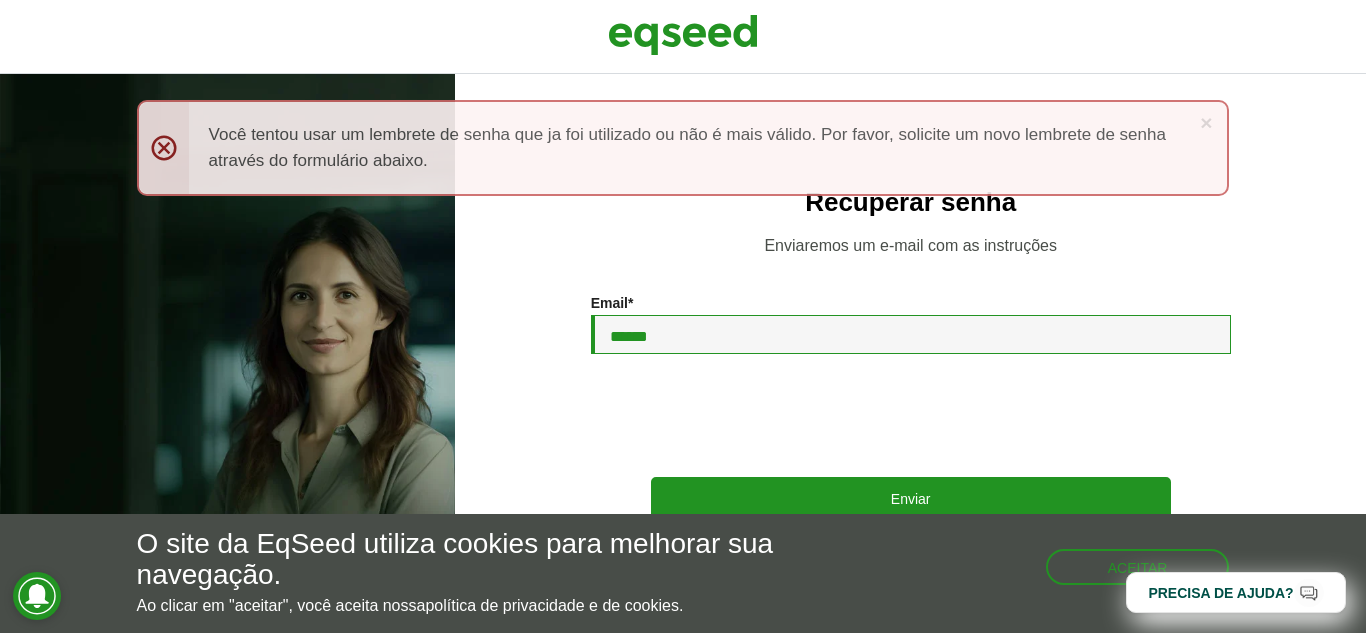 type on "******" 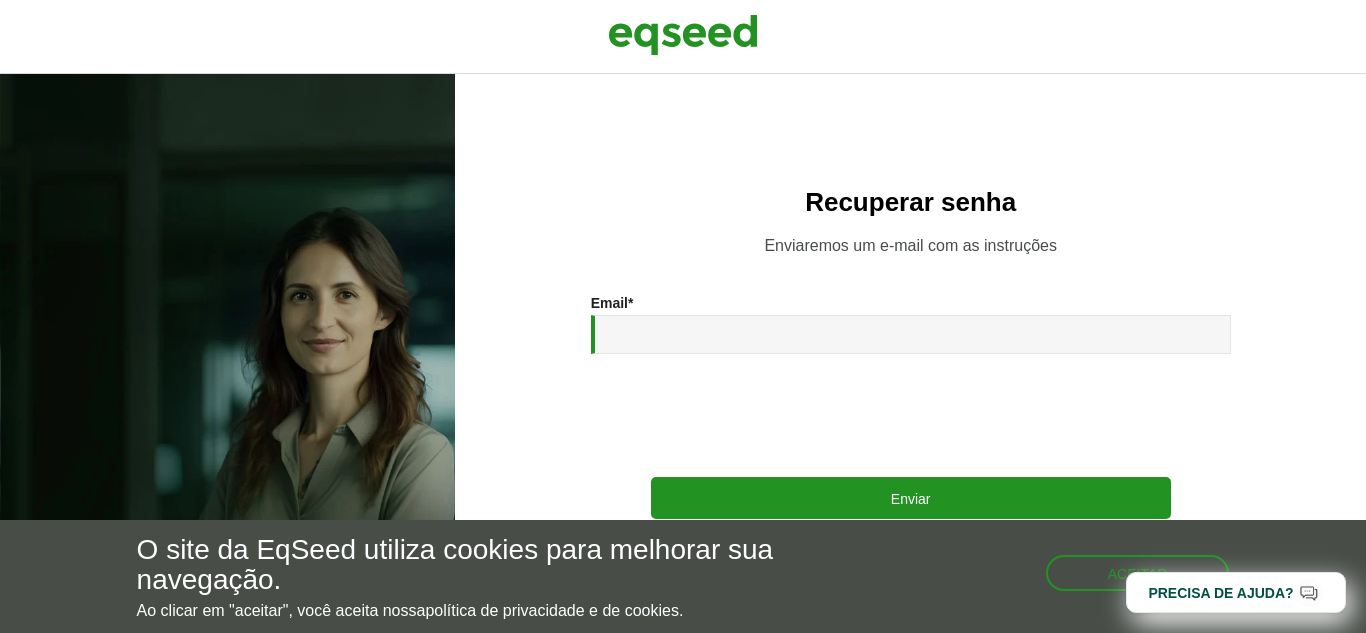 scroll, scrollTop: 0, scrollLeft: 0, axis: both 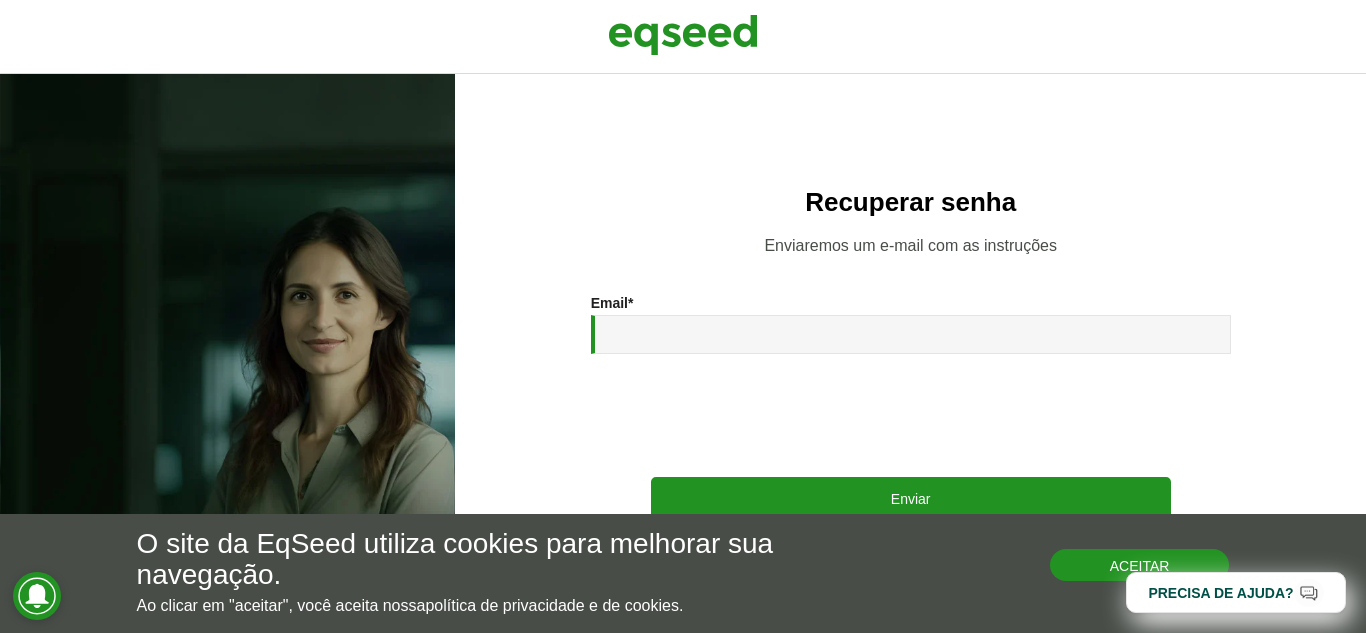 click on "Aceitar" at bounding box center [1140, 565] 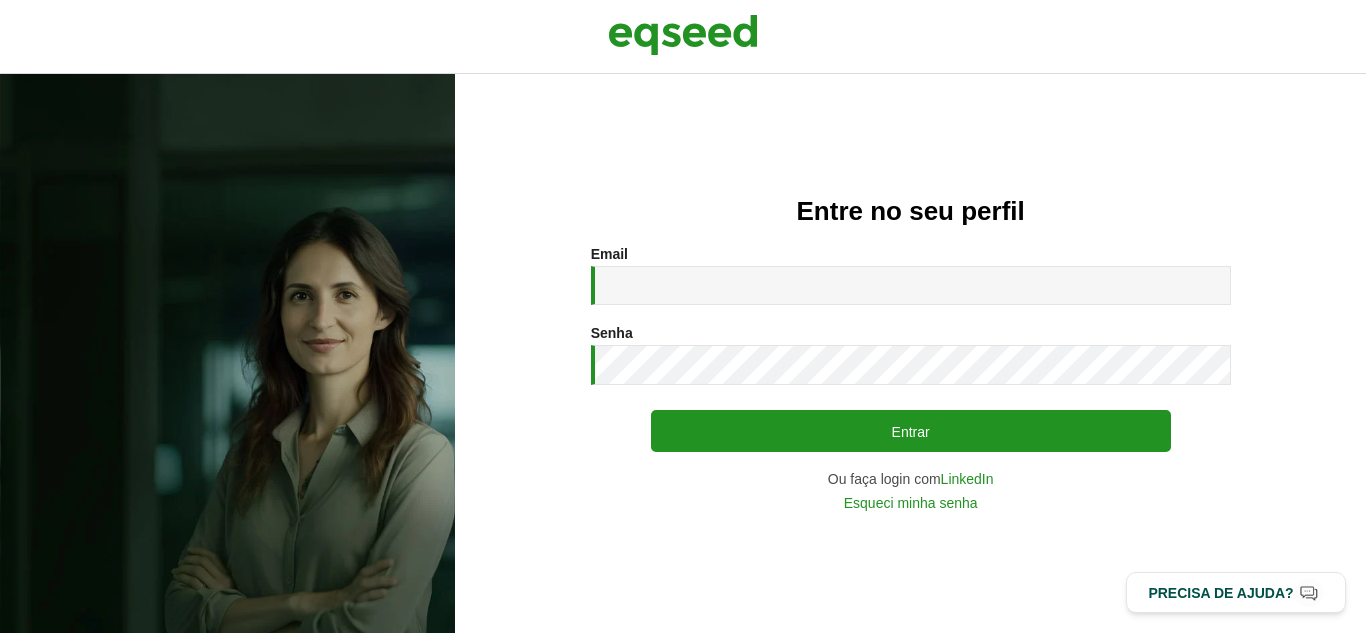 scroll, scrollTop: 0, scrollLeft: 0, axis: both 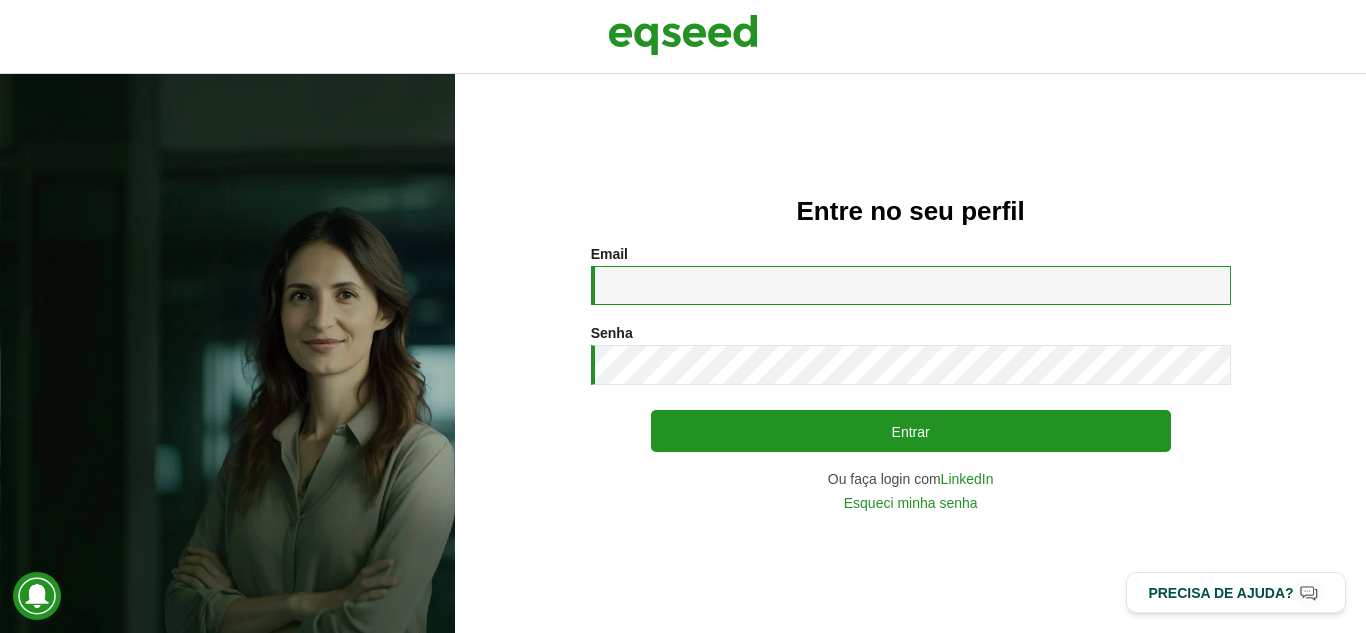 click on "Email  *" at bounding box center (911, 285) 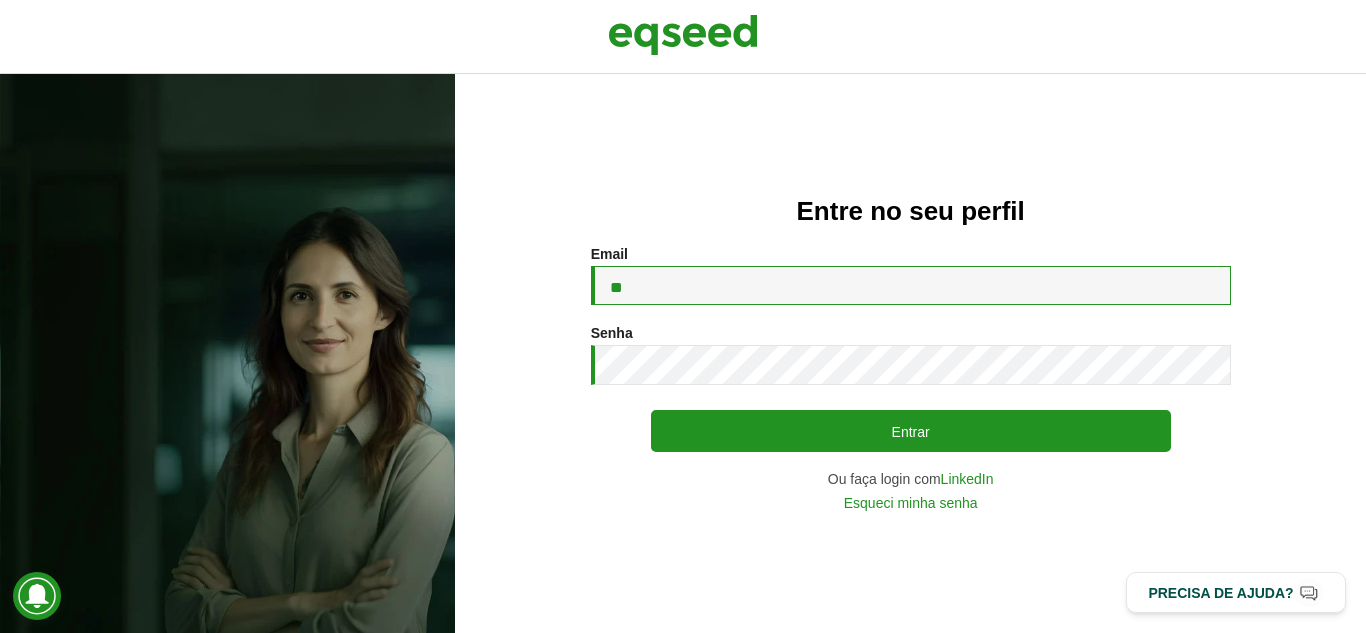 type on "**********" 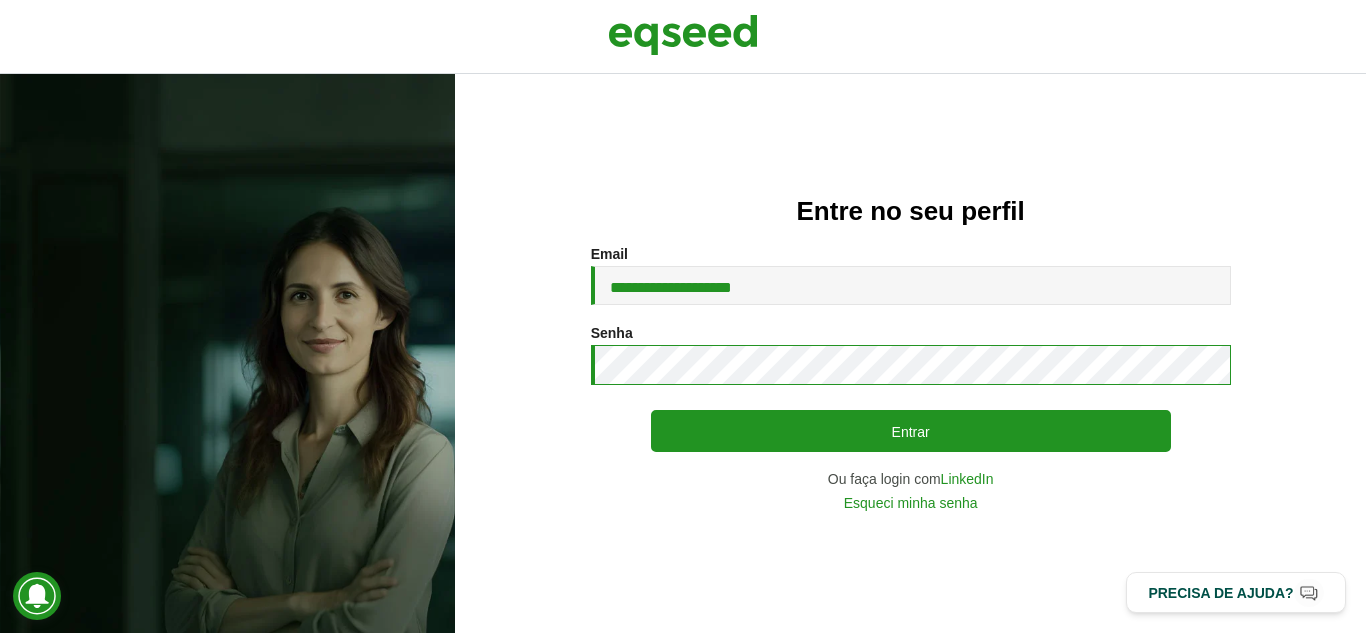 click on "Entrar" at bounding box center (911, 431) 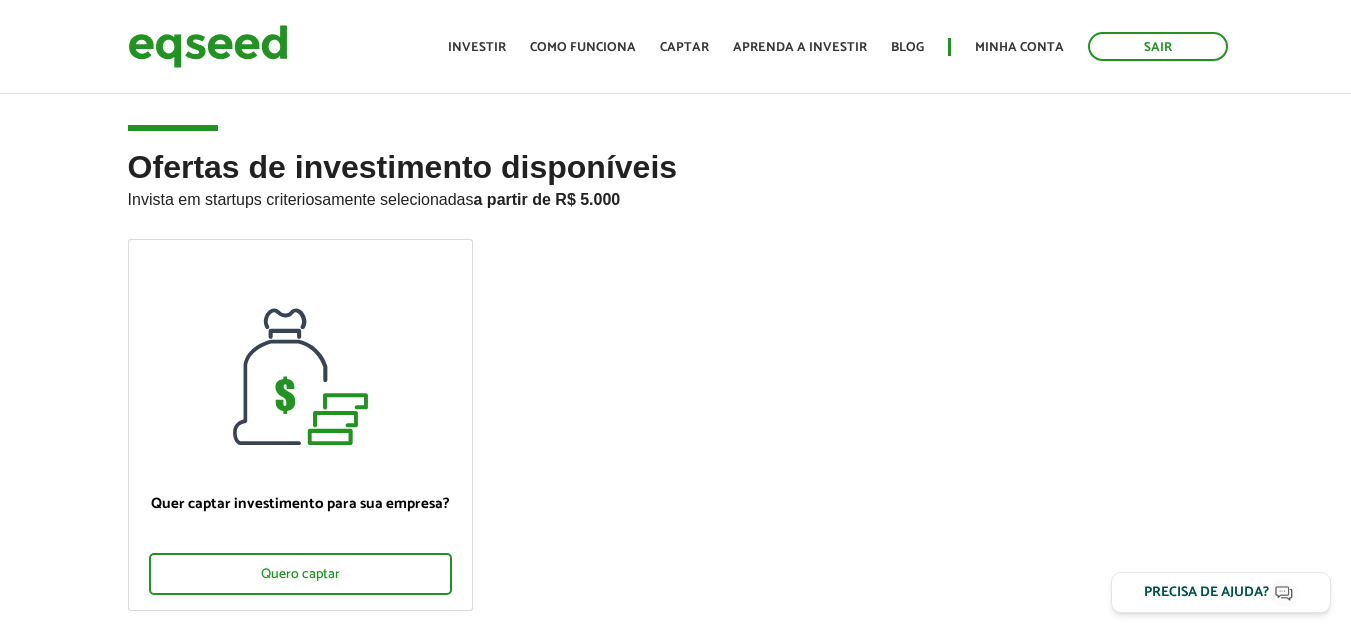scroll, scrollTop: 0, scrollLeft: 0, axis: both 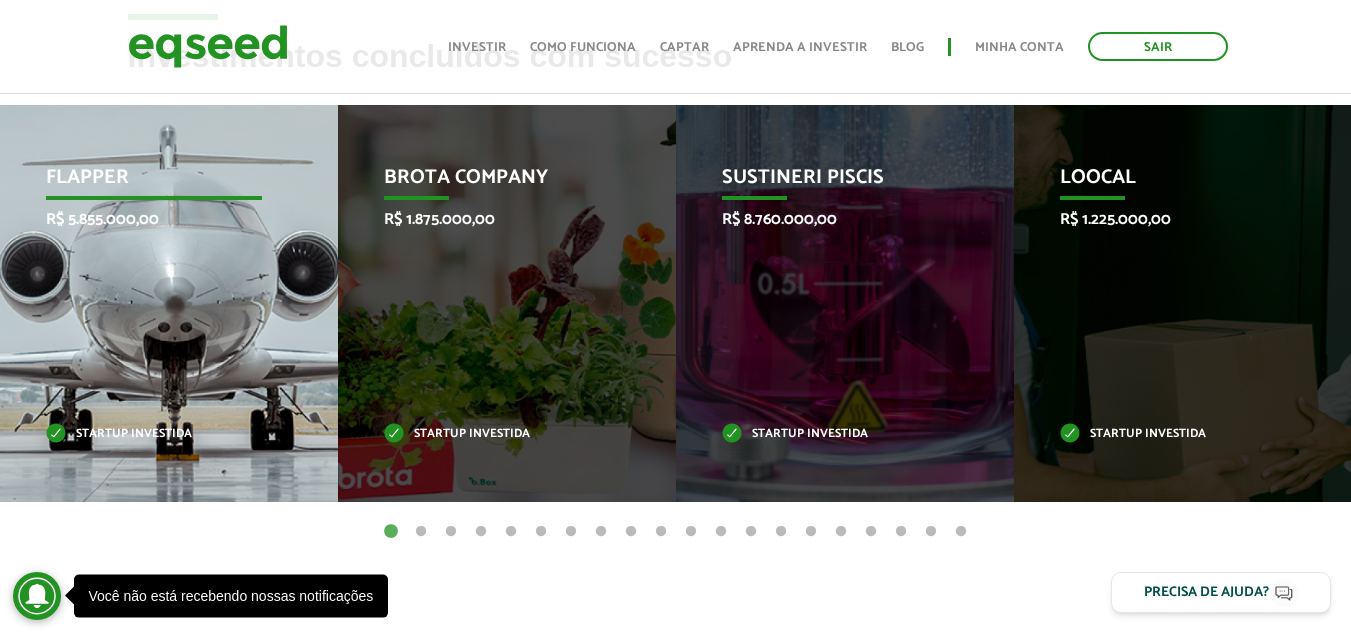 click on "Flapper
R$ 5.855.000,00
Startup investida" at bounding box center (154, 303) 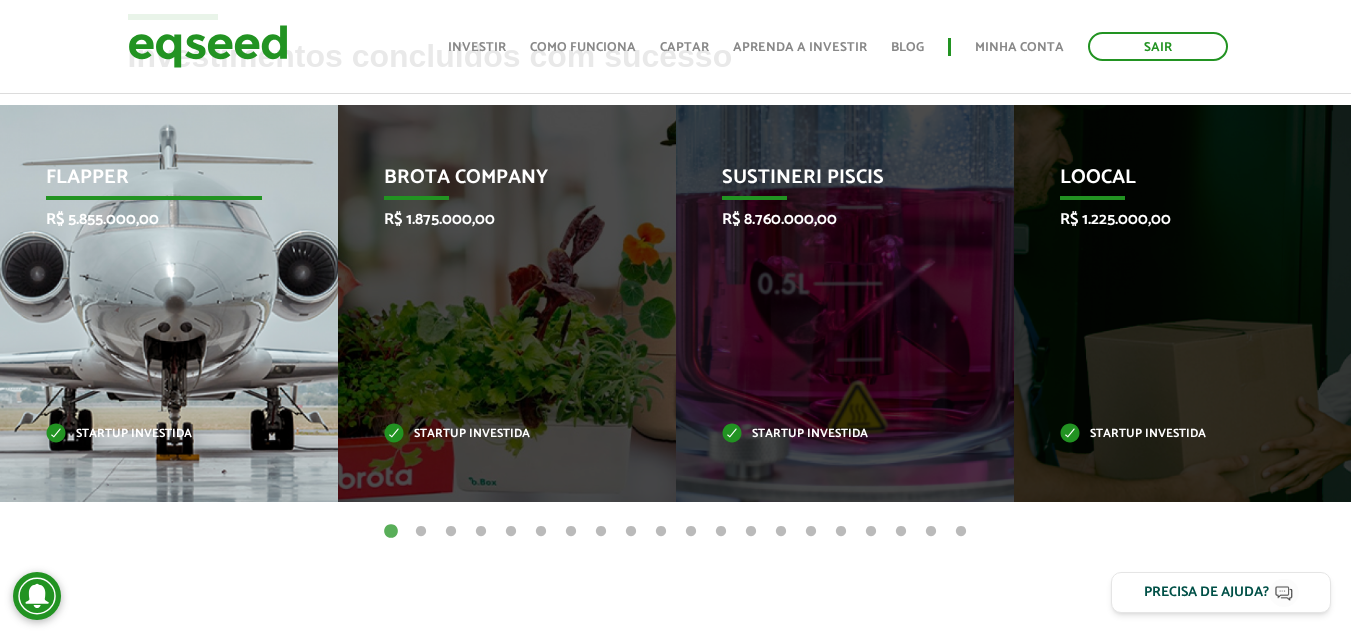 click on "Flapper
R$ 5.855.000,00
Startup investida" at bounding box center [154, 303] 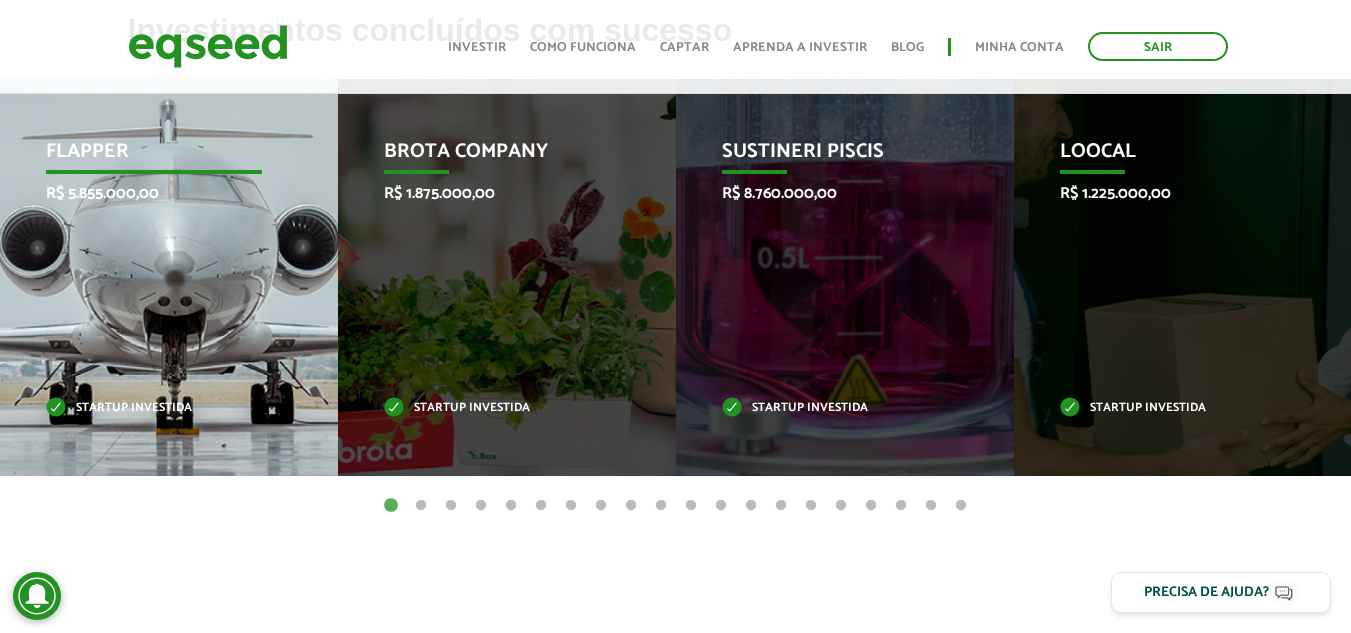 scroll, scrollTop: 700, scrollLeft: 0, axis: vertical 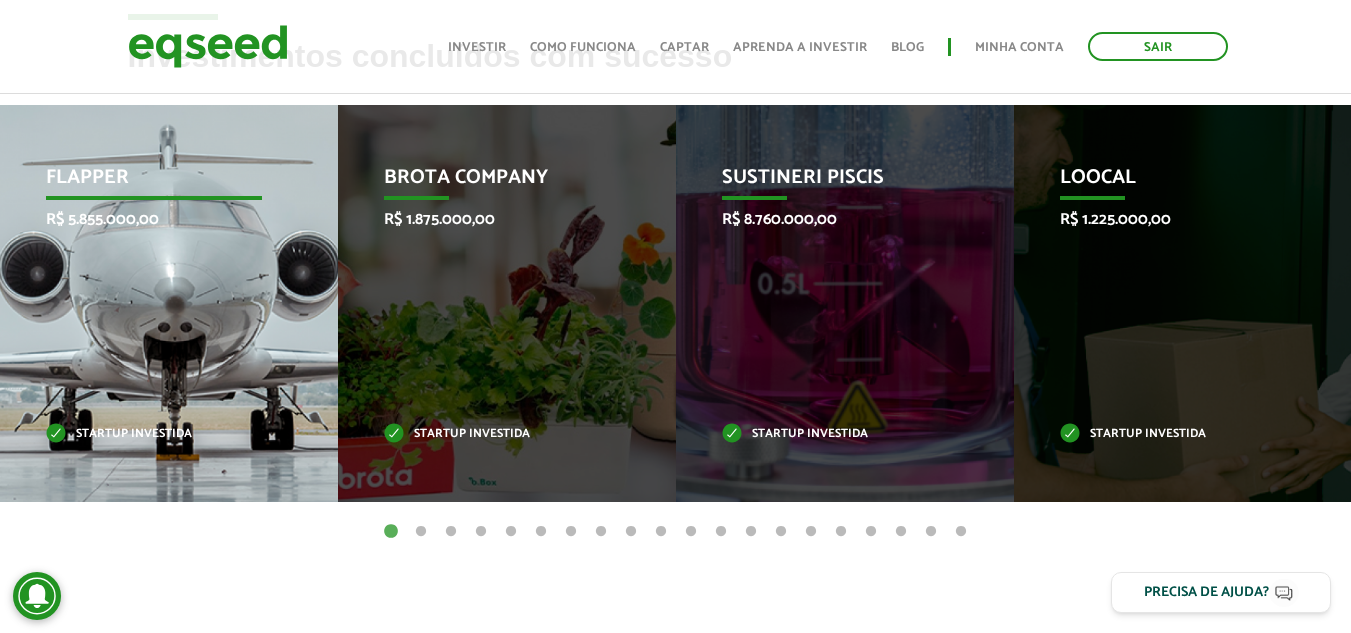 click on "Flapper
R$ 5.855.000,00
Startup investida" at bounding box center [154, 303] 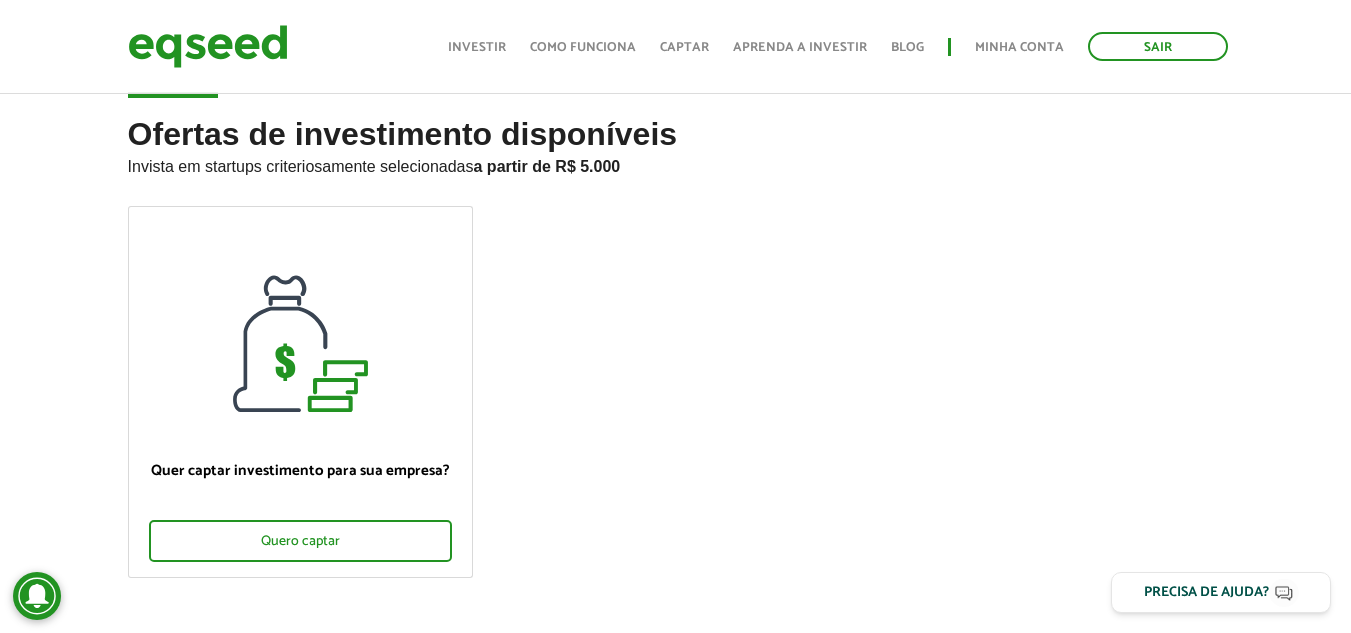 scroll, scrollTop: 0, scrollLeft: 0, axis: both 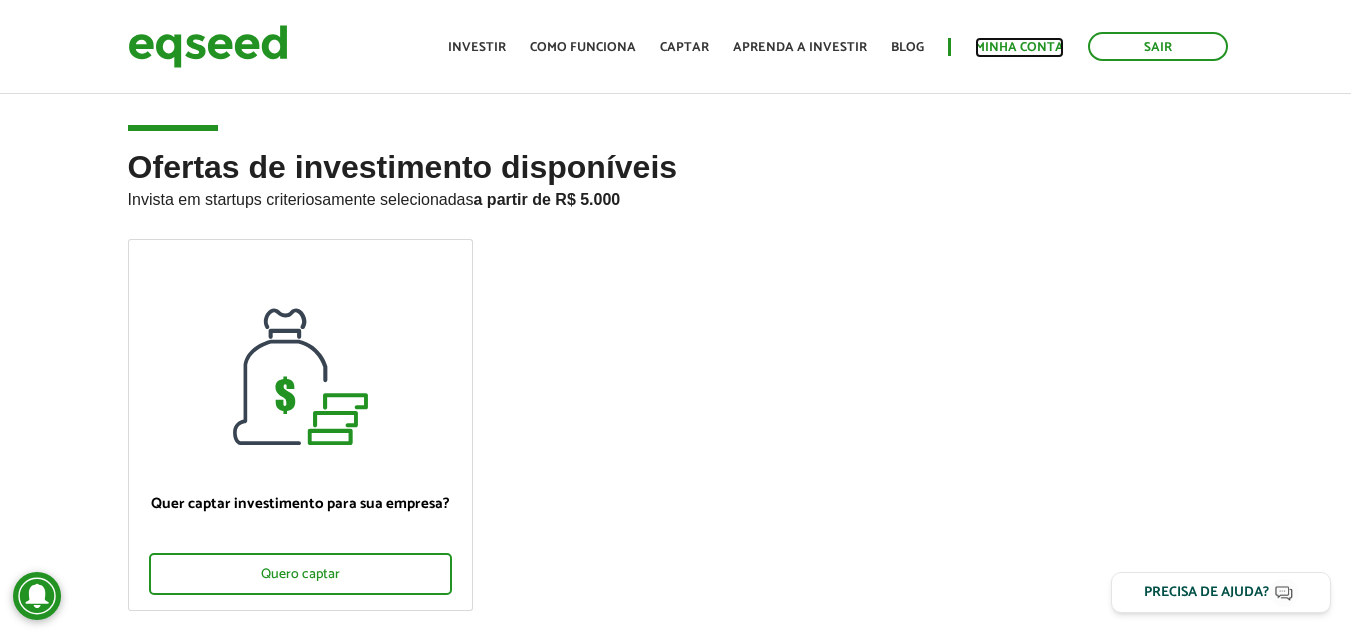 click on "Minha conta" at bounding box center [1019, 47] 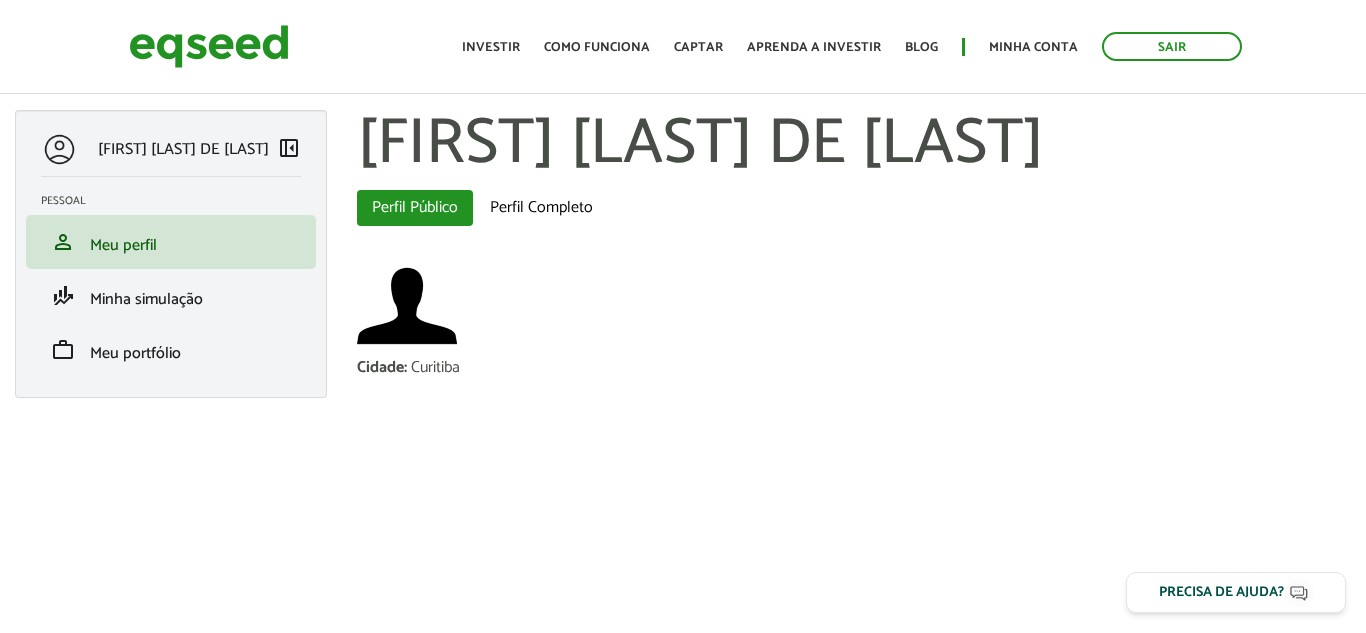 scroll, scrollTop: 0, scrollLeft: 0, axis: both 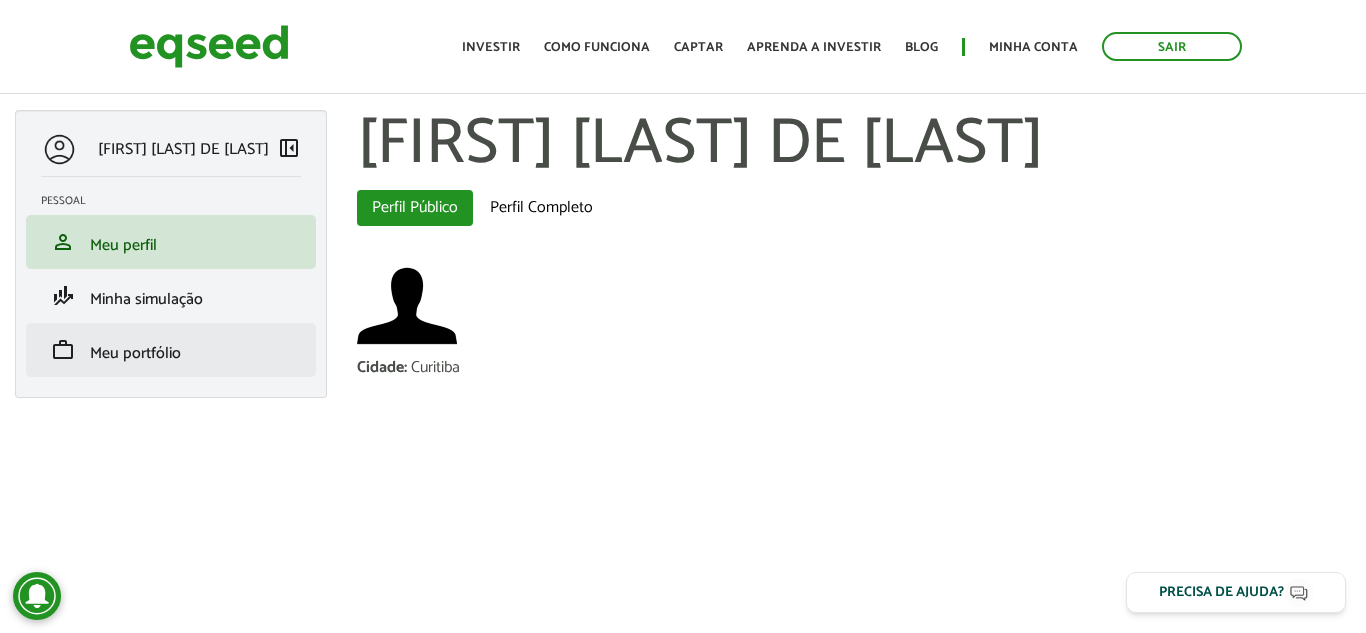 click on "work Meu portfólio" at bounding box center (171, 350) 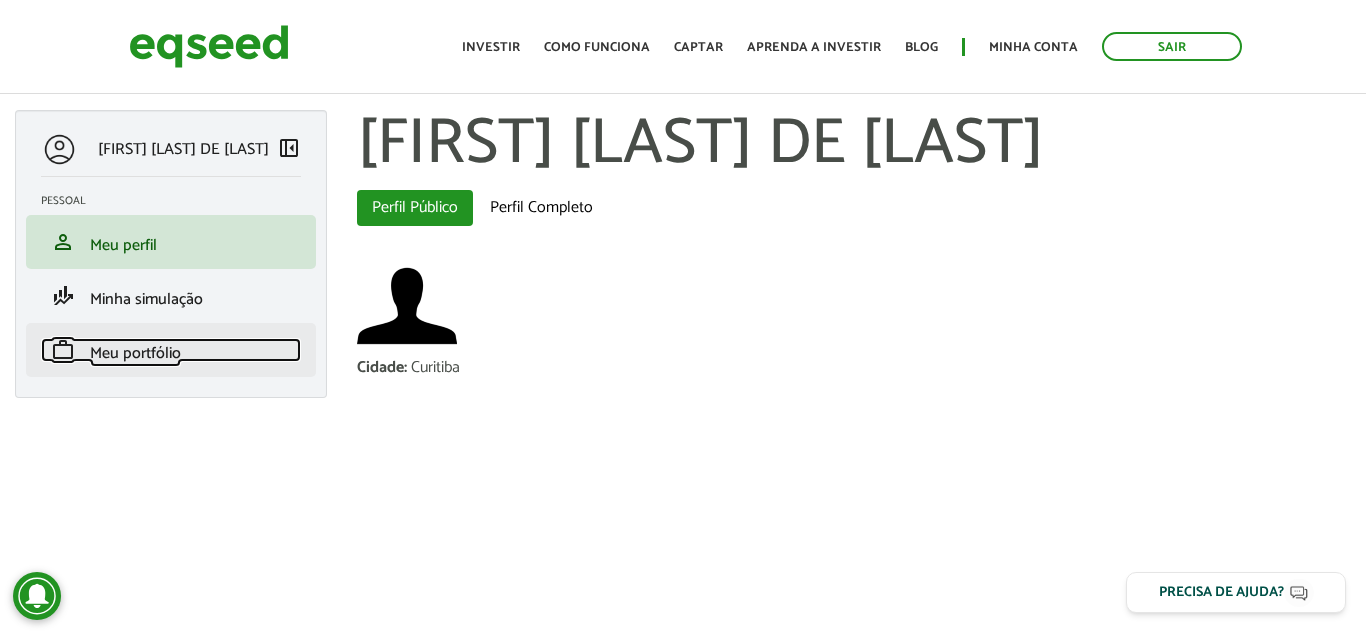 click on "Meu portfólio" at bounding box center [135, 353] 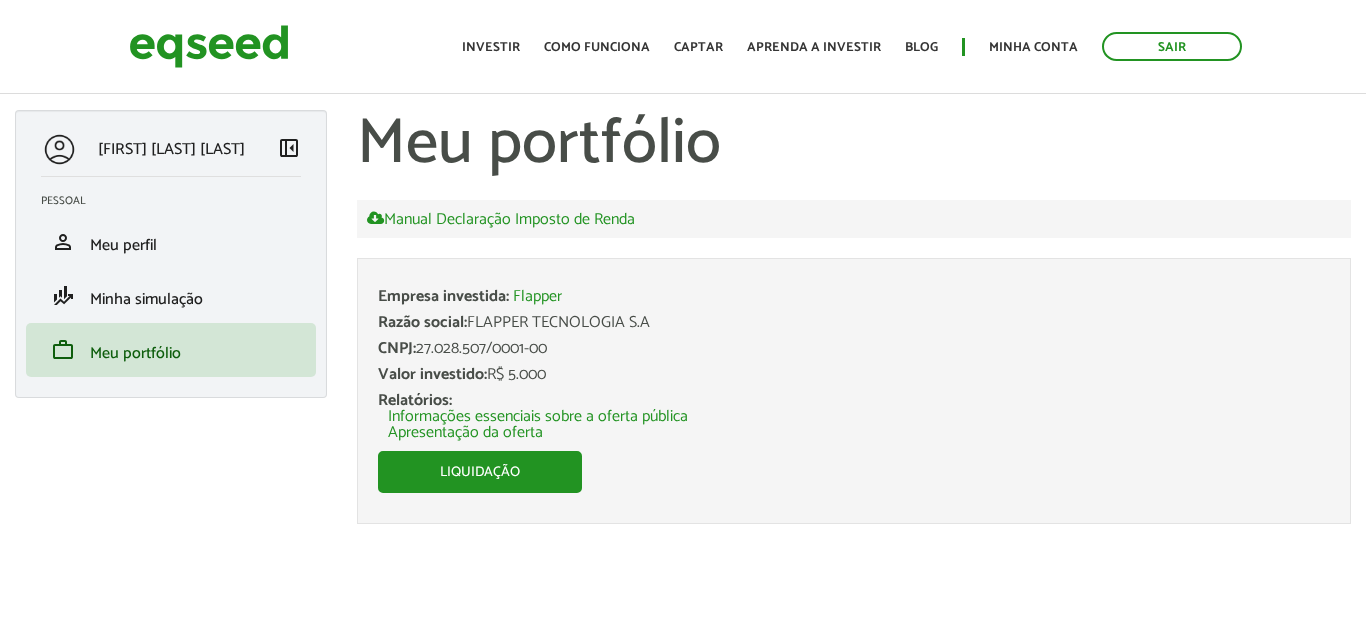 scroll, scrollTop: 0, scrollLeft: 0, axis: both 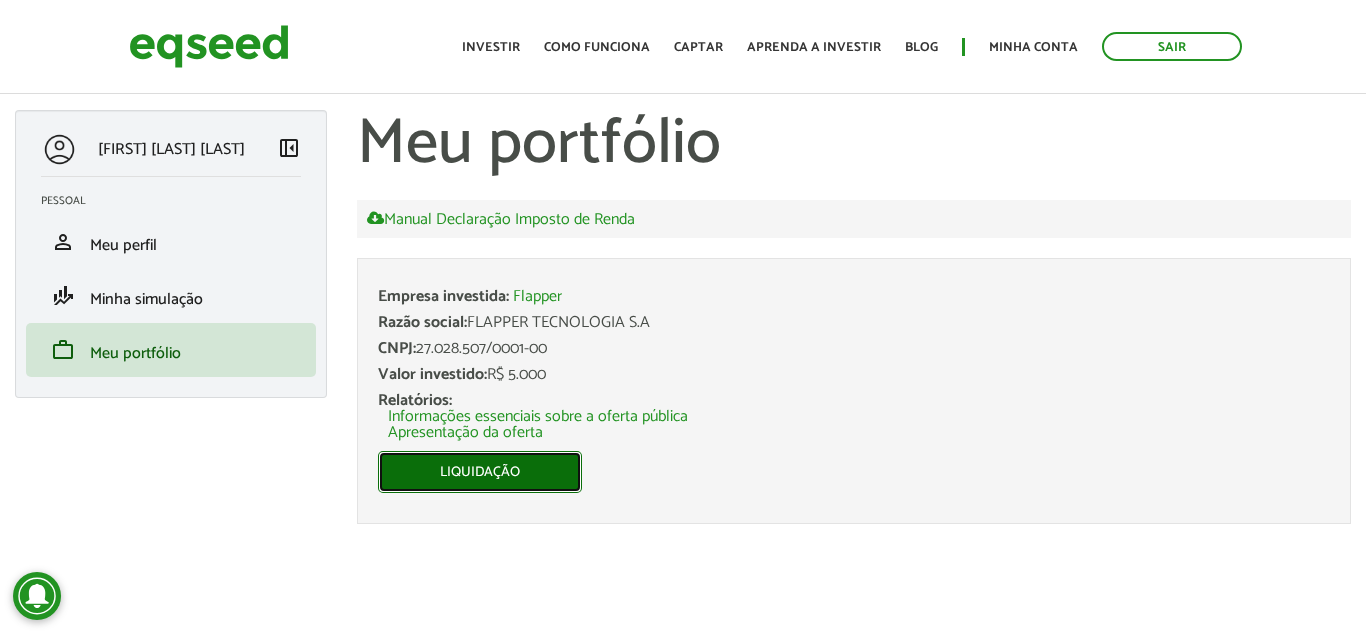 click on "Liquidação" at bounding box center [480, 472] 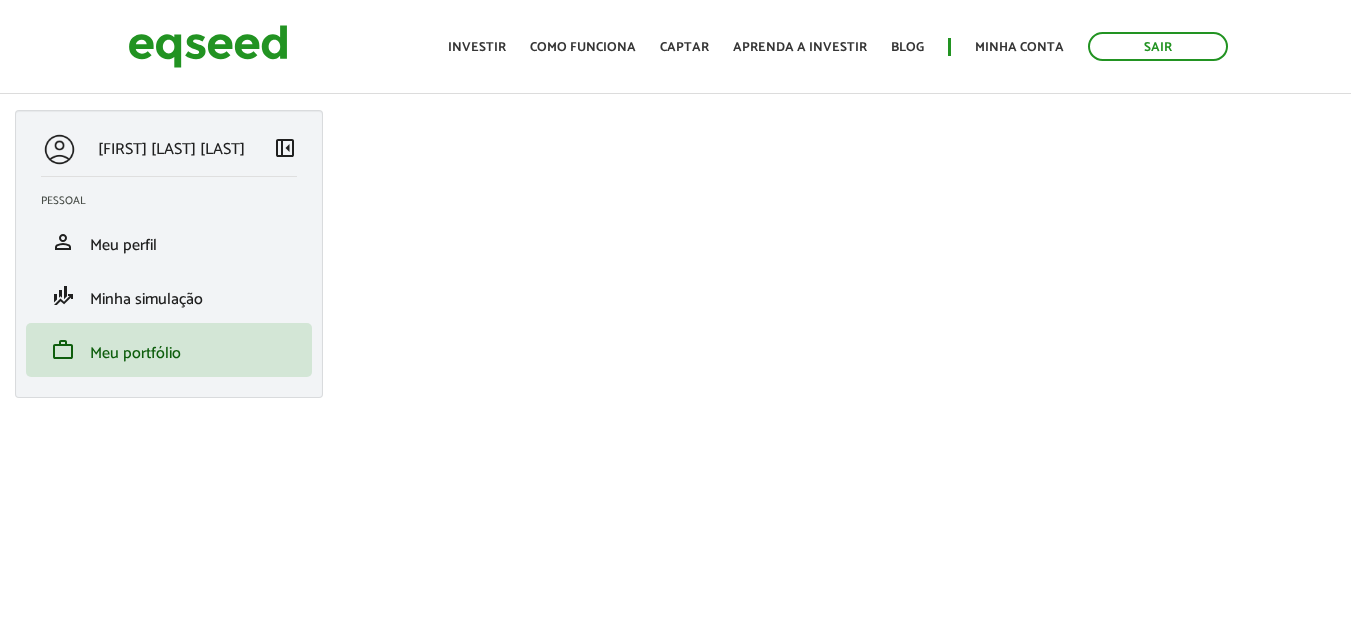 scroll, scrollTop: 0, scrollLeft: 0, axis: both 